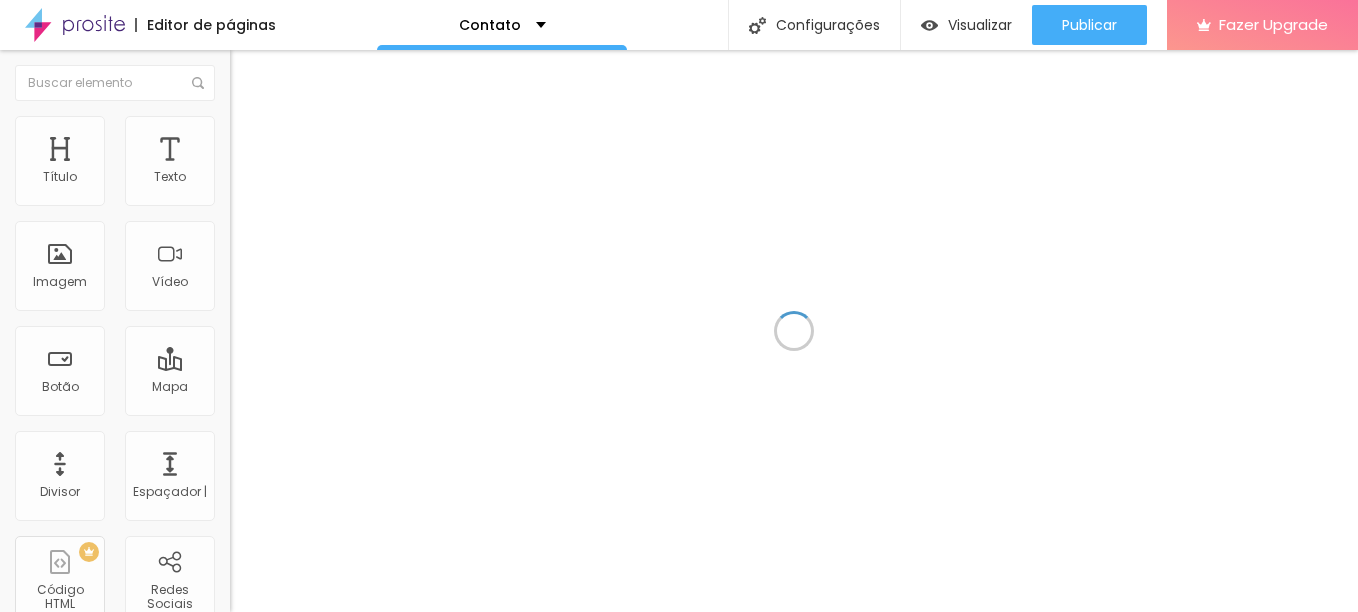 scroll, scrollTop: 0, scrollLeft: 0, axis: both 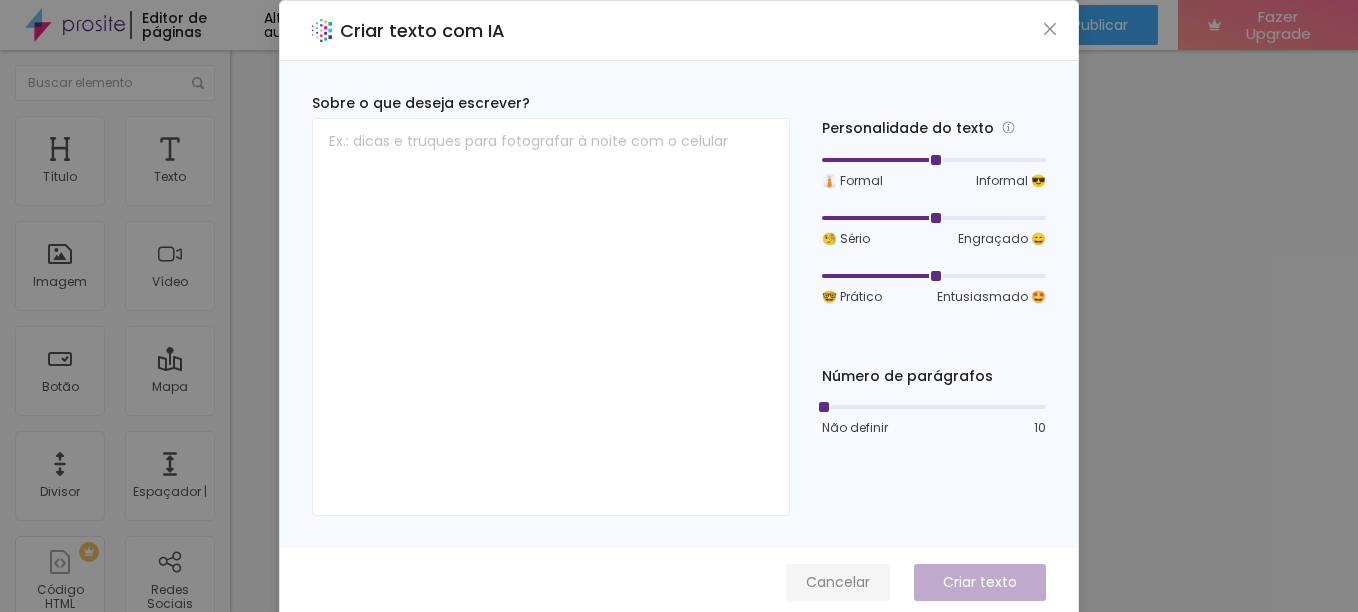 click on "Cancelar" at bounding box center (838, 582) 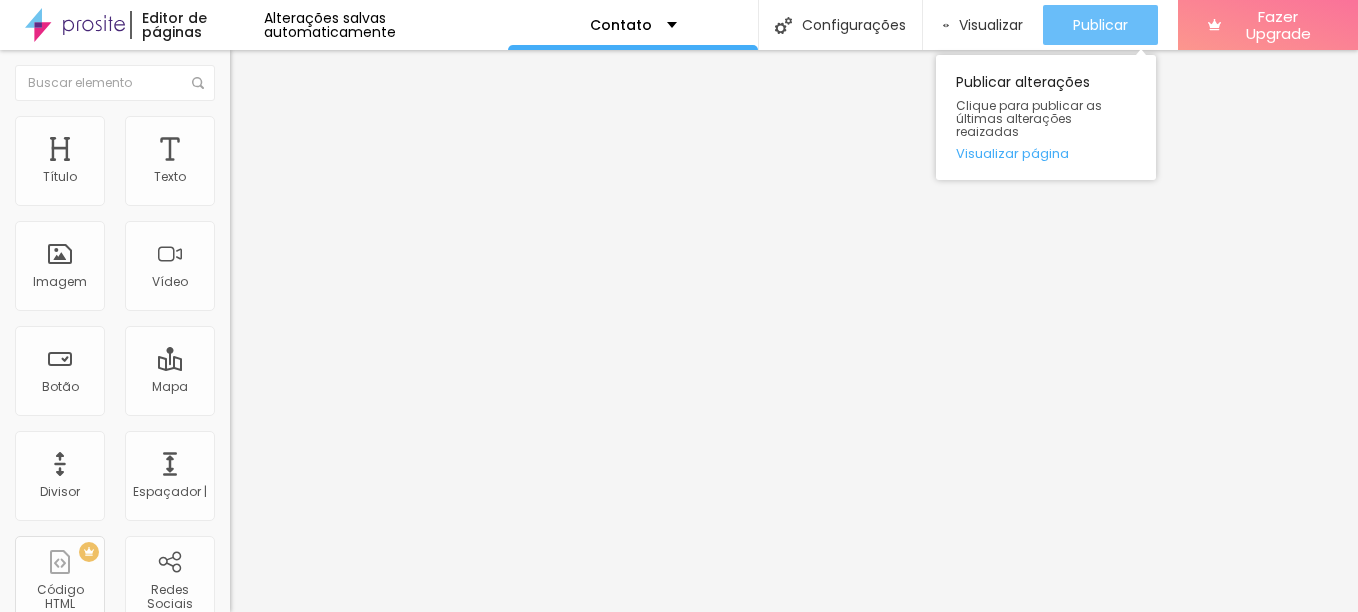click on "Publicar" at bounding box center (1100, 25) 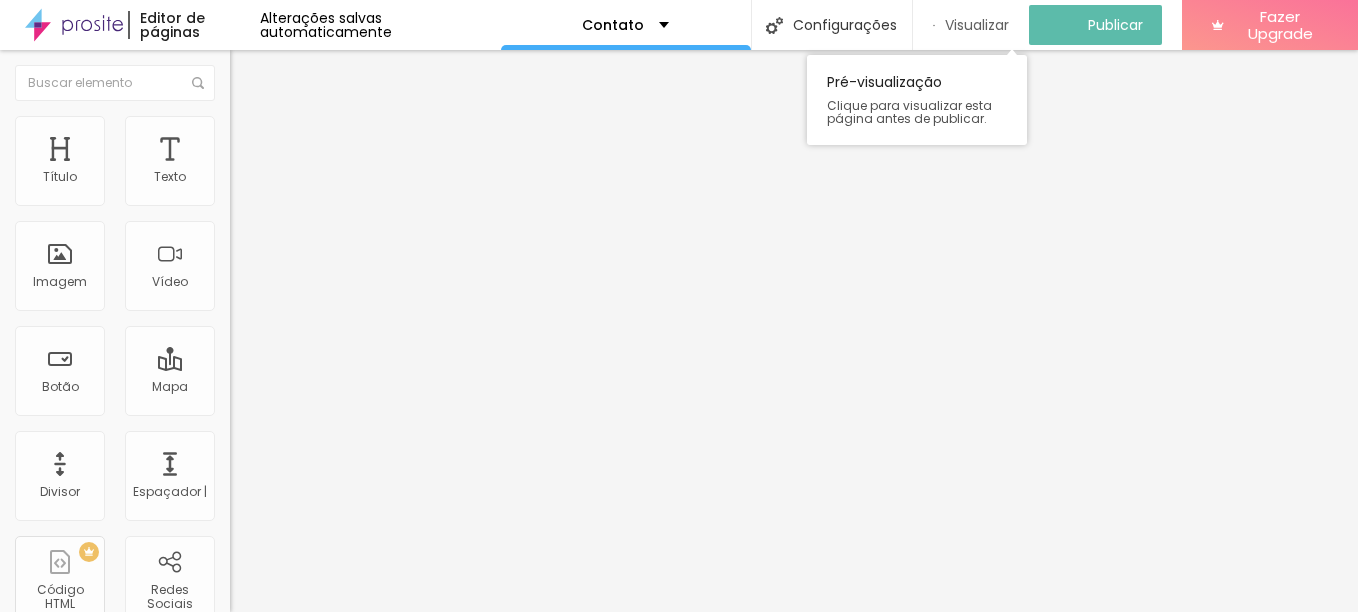 click on "Visualizar" at bounding box center [977, 25] 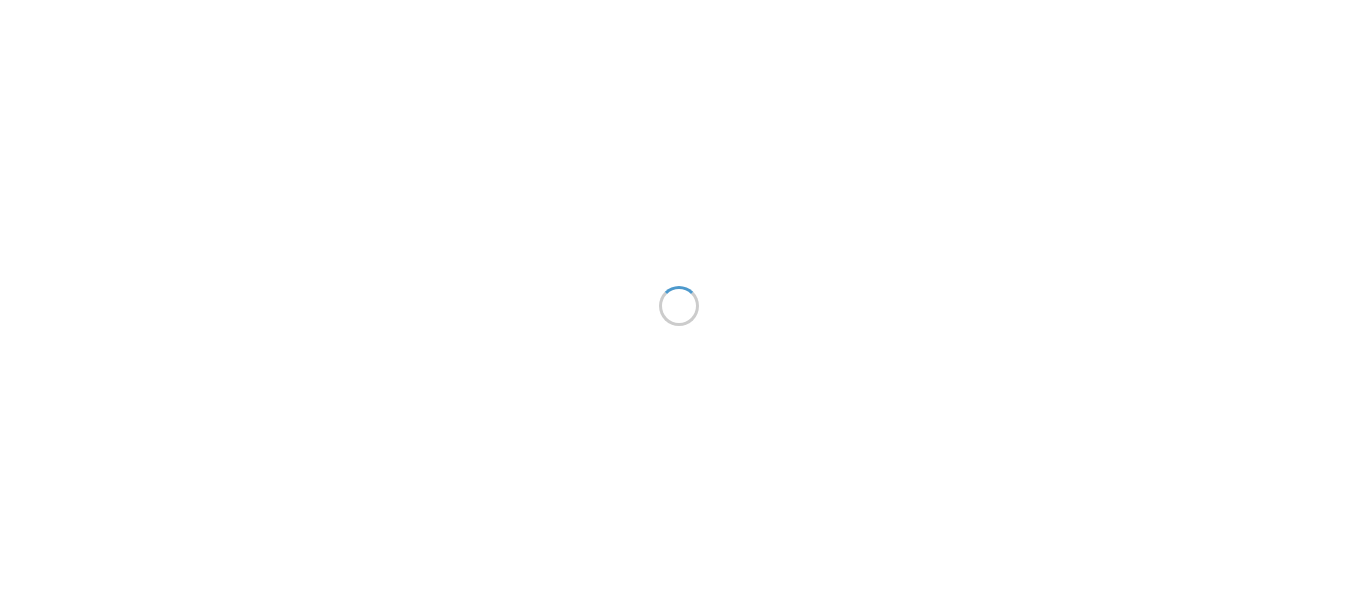 scroll, scrollTop: 0, scrollLeft: 0, axis: both 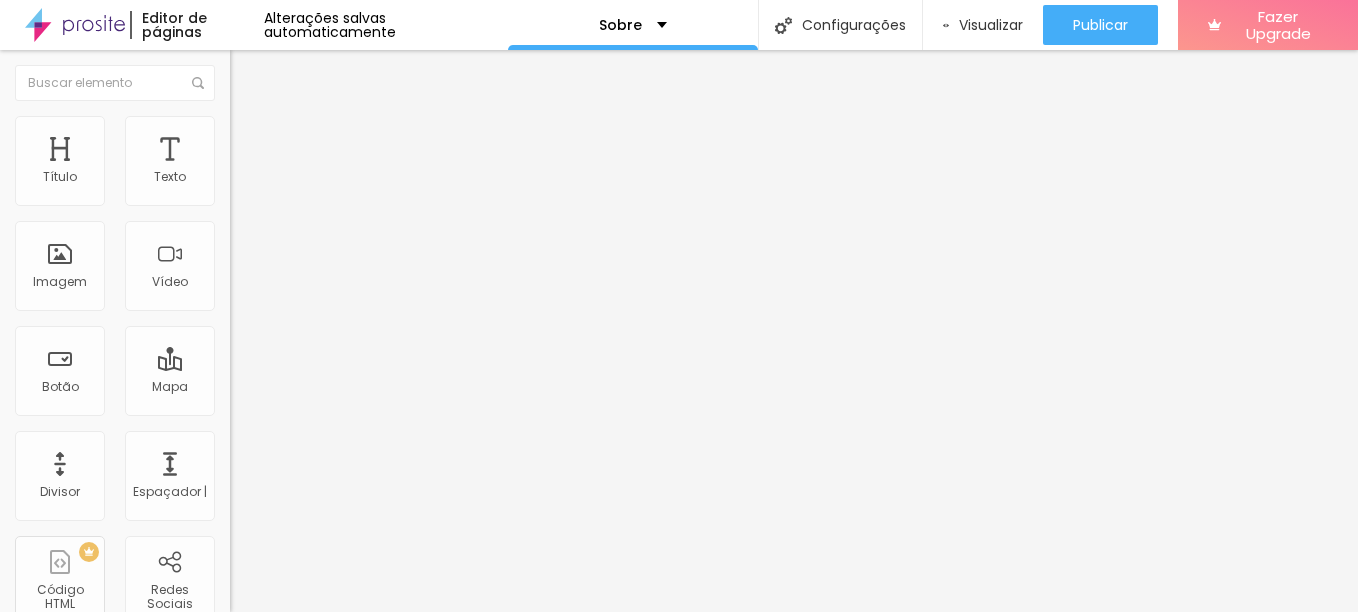 click on "Trocar imagem" at bounding box center [290, 163] 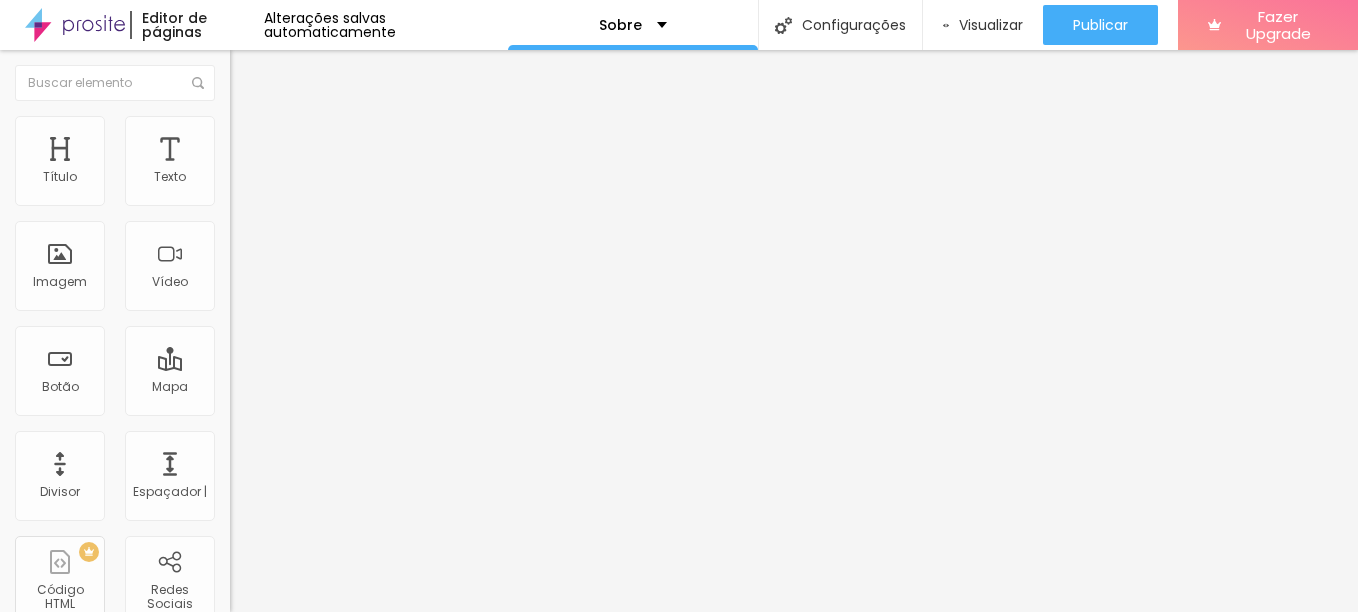 click on "Trocar imagem" at bounding box center [290, 163] 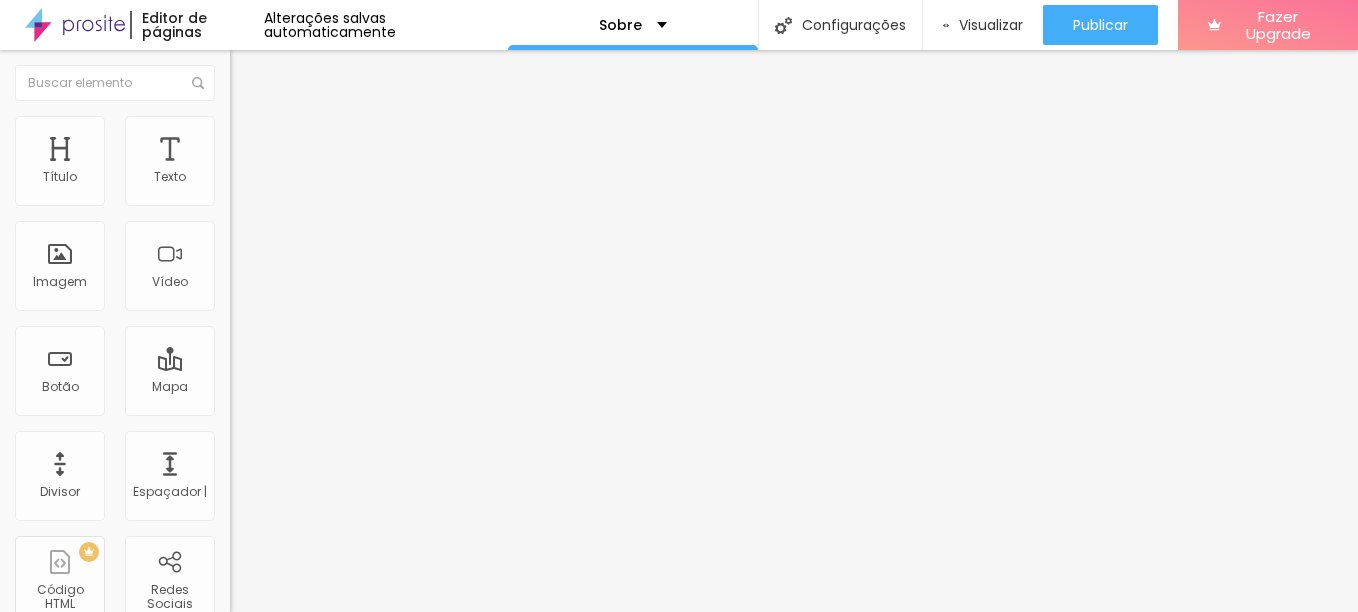 click at bounding box center [679, 763] 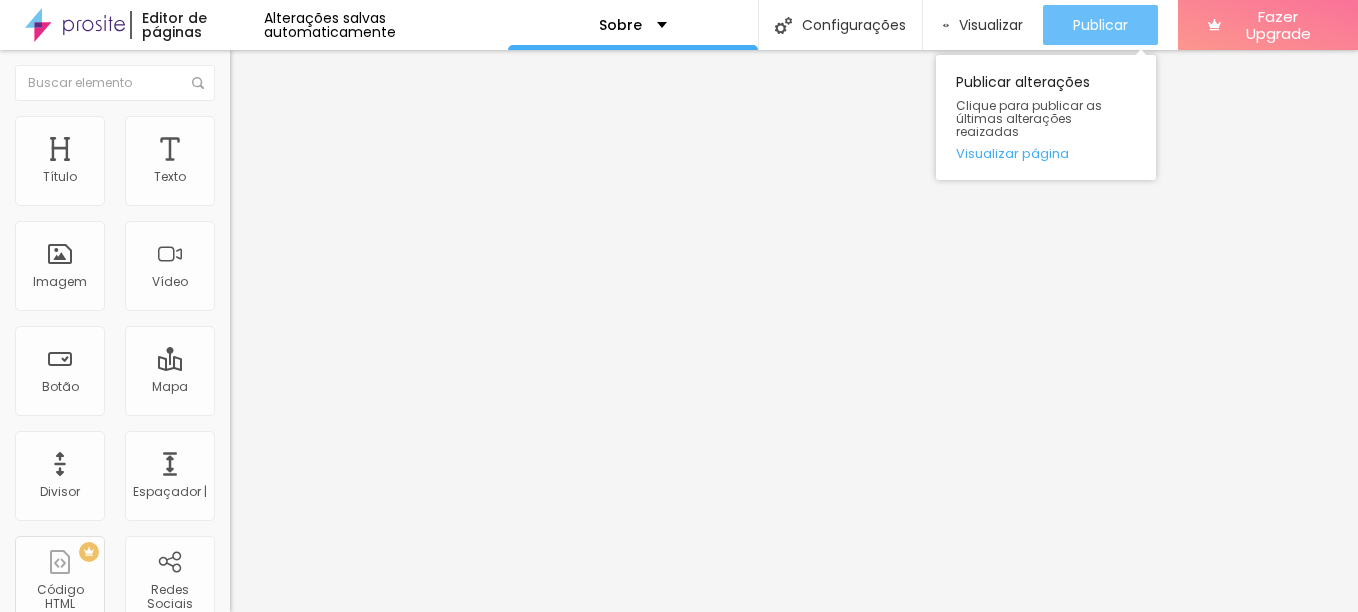 click on "Publicar" at bounding box center [1100, 25] 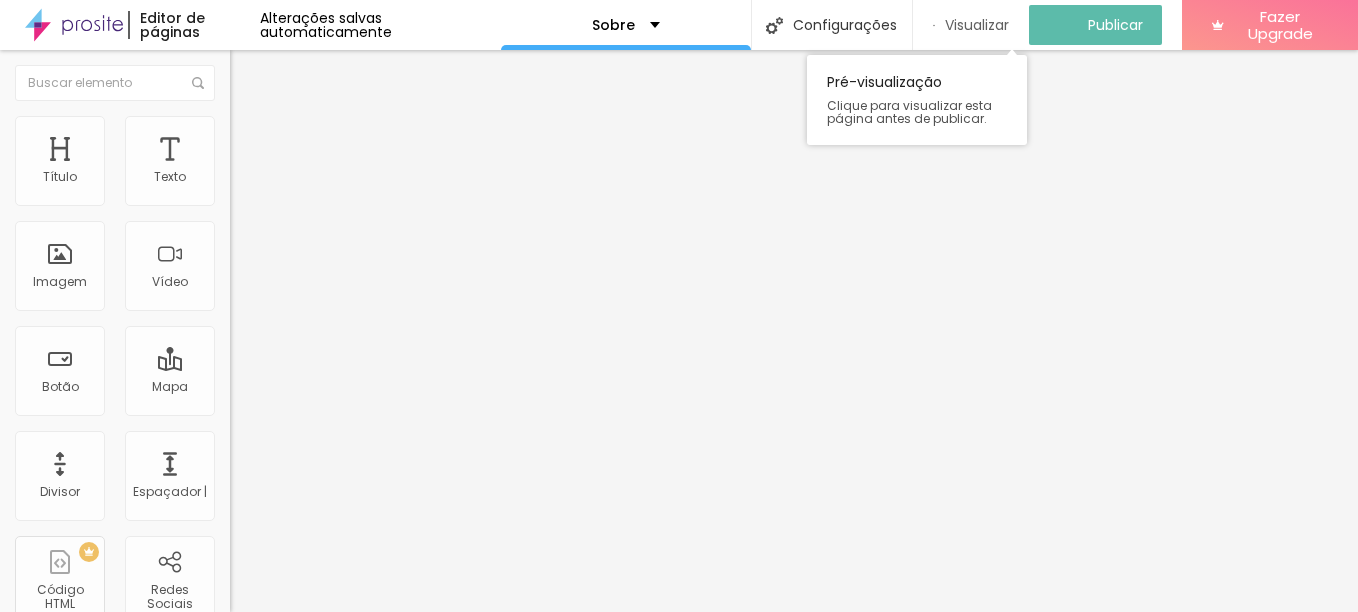 click on "Visualizar" at bounding box center (977, 25) 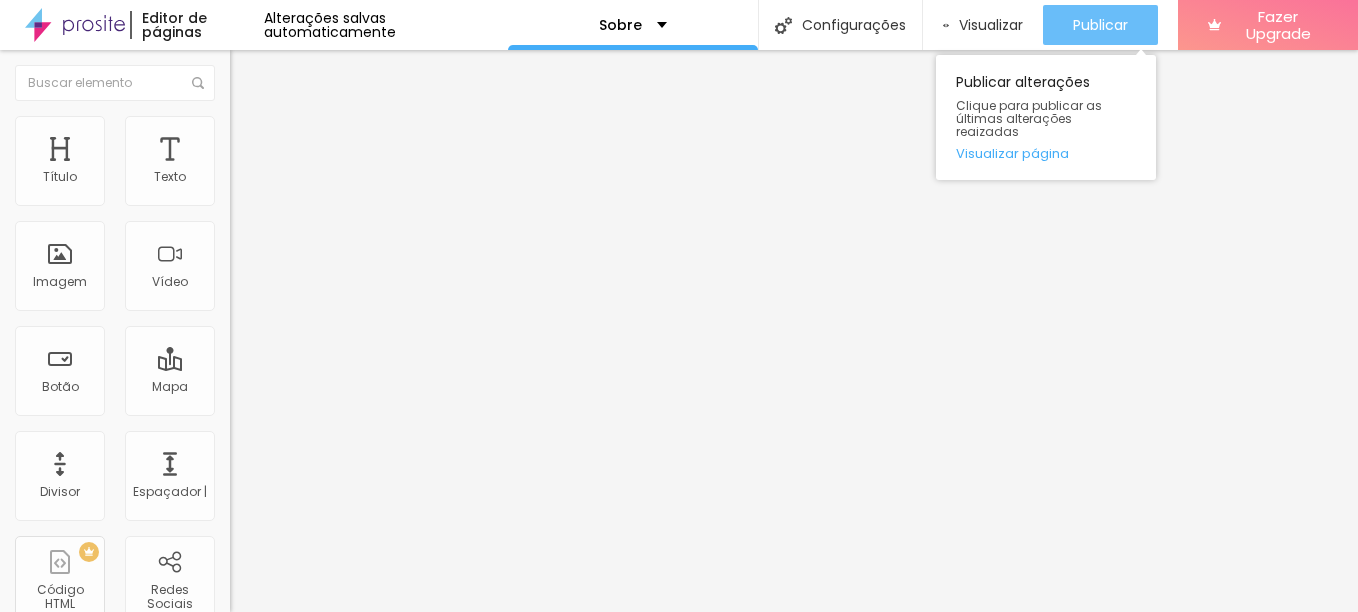 click on "Publicar" at bounding box center [1100, 25] 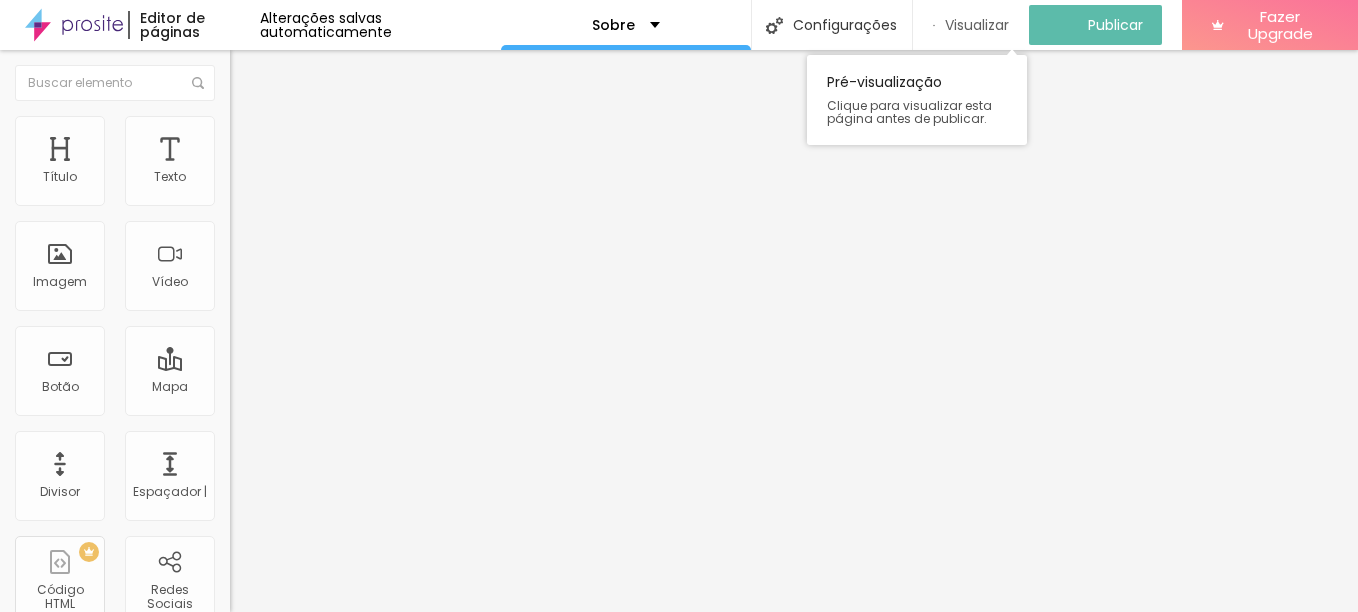 click on "Visualizar" at bounding box center [977, 25] 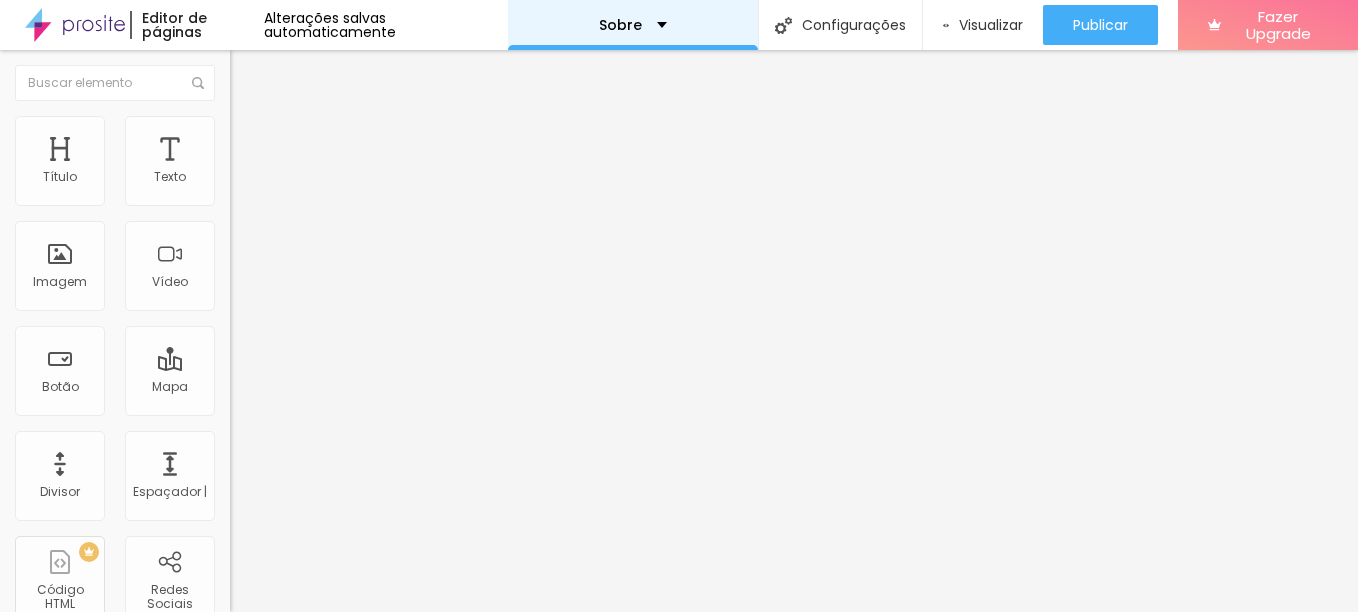 click on "Sobre" at bounding box center (633, 25) 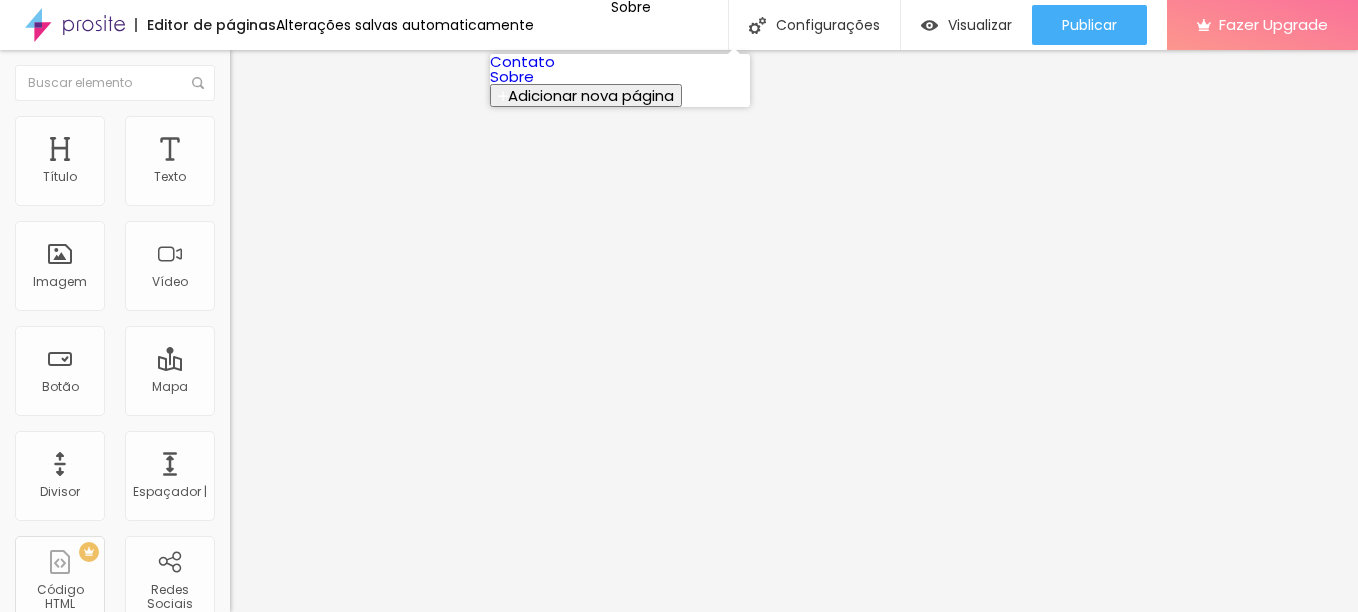 click on "Contato" at bounding box center [522, 61] 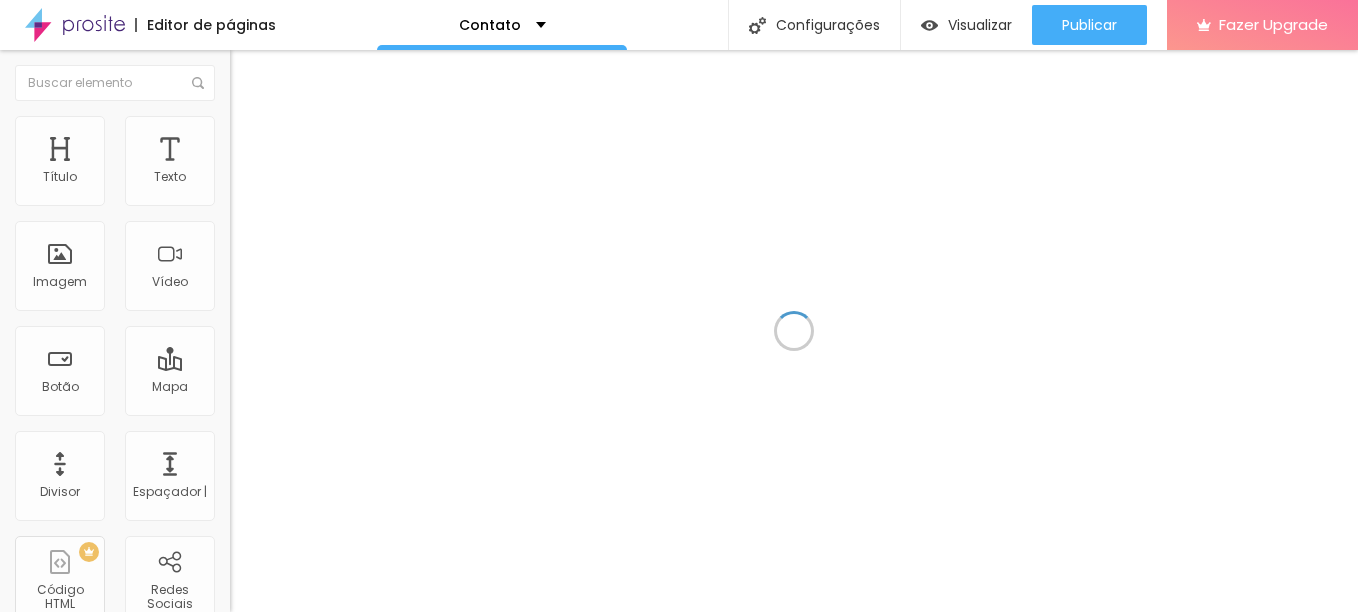 scroll, scrollTop: 0, scrollLeft: 0, axis: both 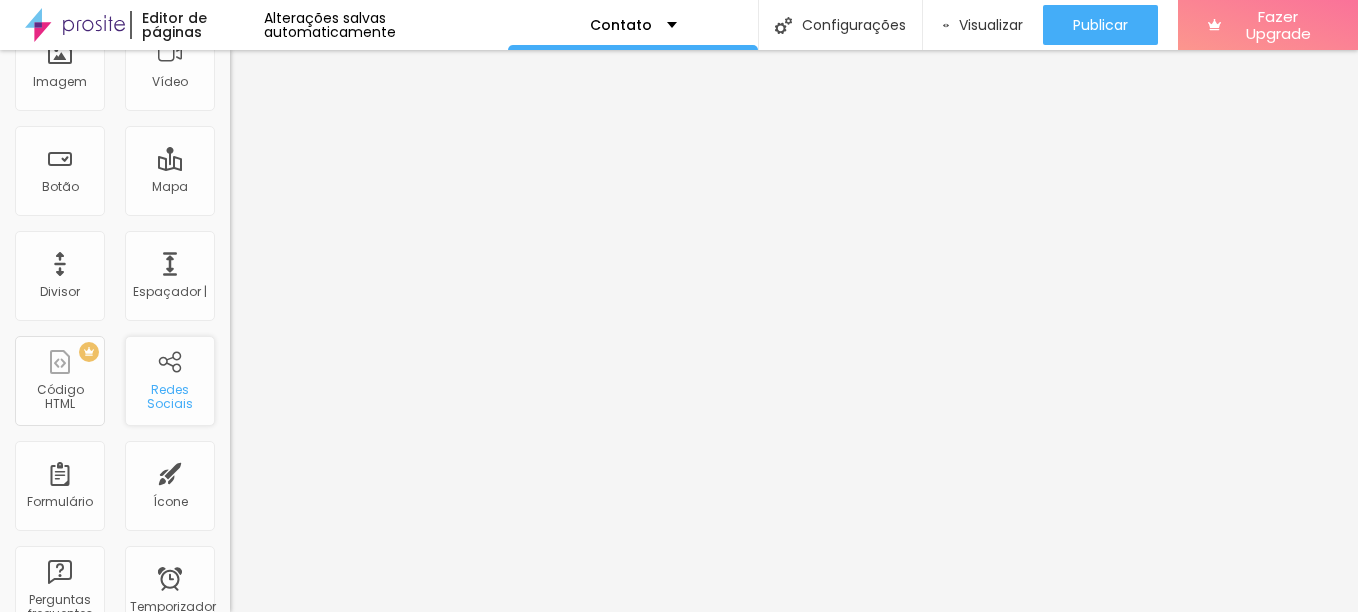 click on "Redes Sociais" at bounding box center [170, 381] 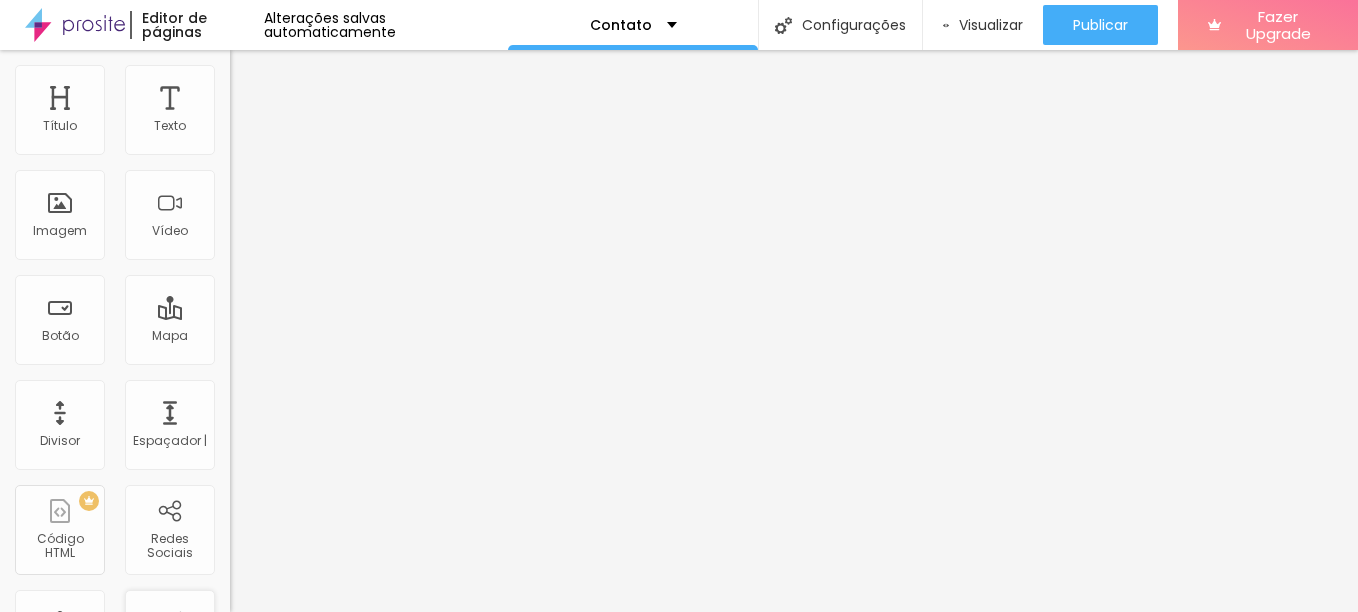 scroll, scrollTop: 100, scrollLeft: 0, axis: vertical 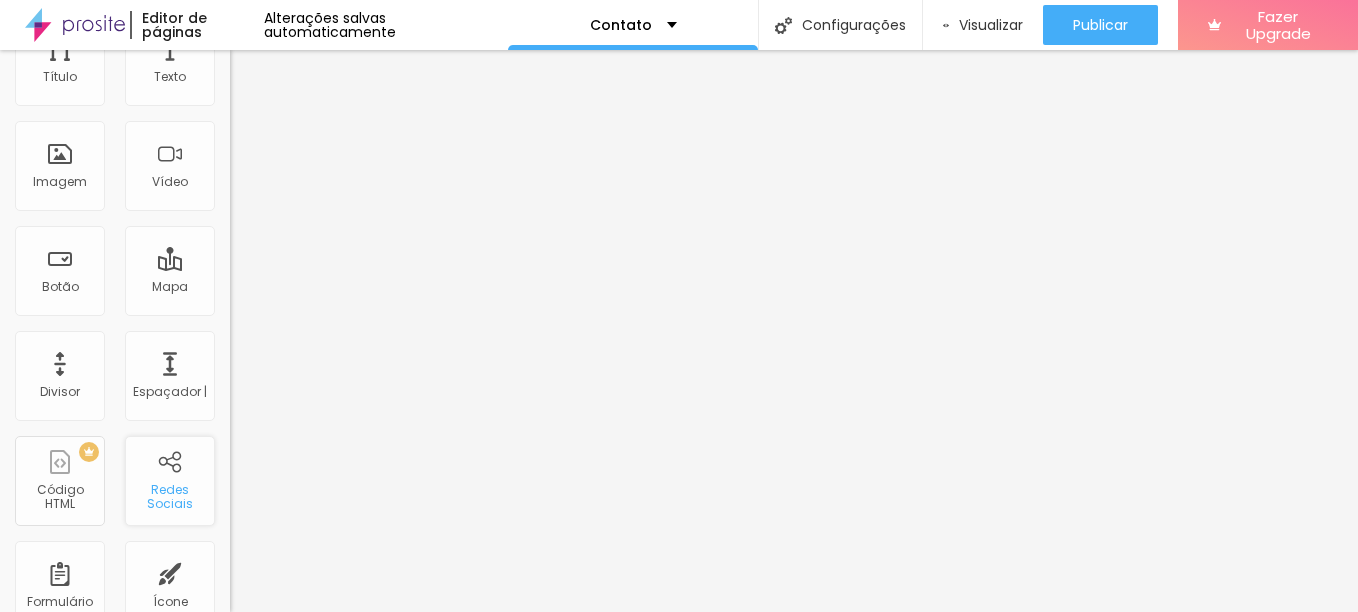 click on "Redes Sociais" at bounding box center [170, 481] 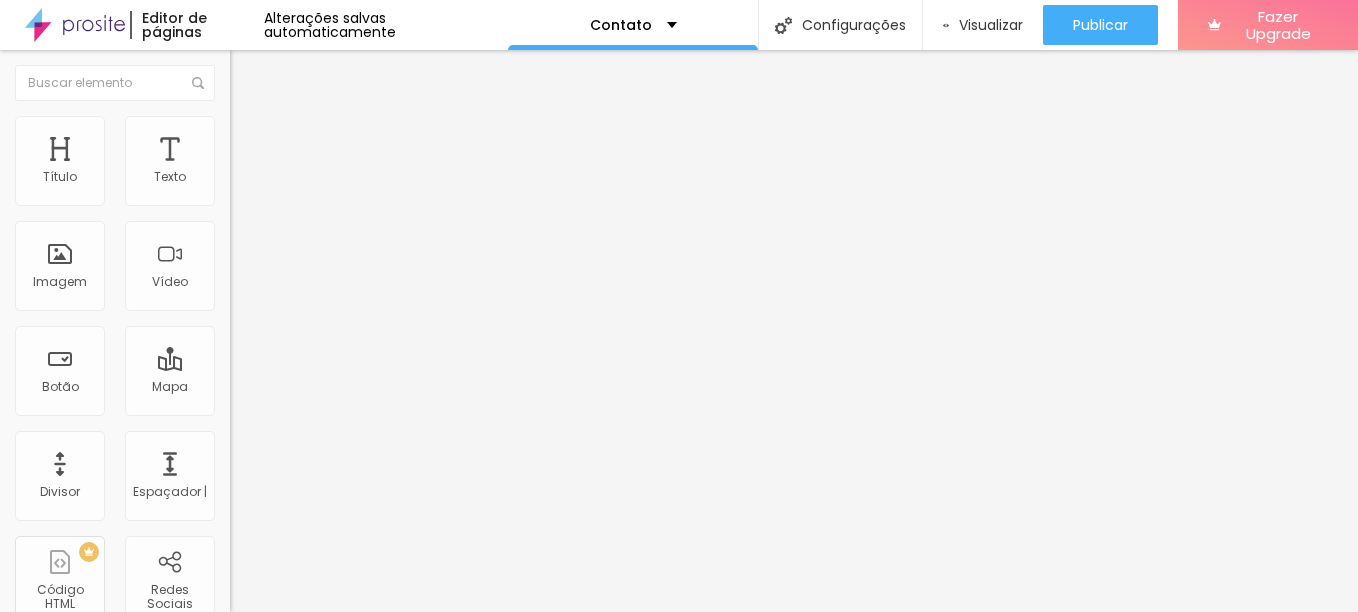 click at bounding box center [239, 125] 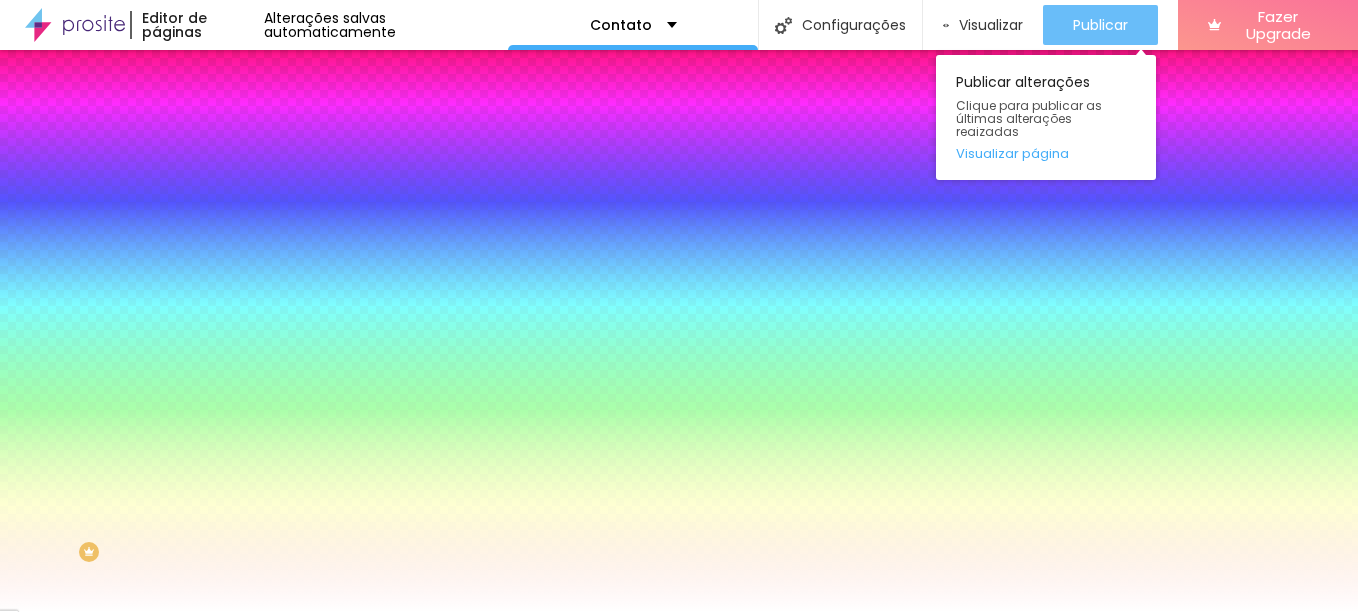 click on "Publicar" at bounding box center (1100, 25) 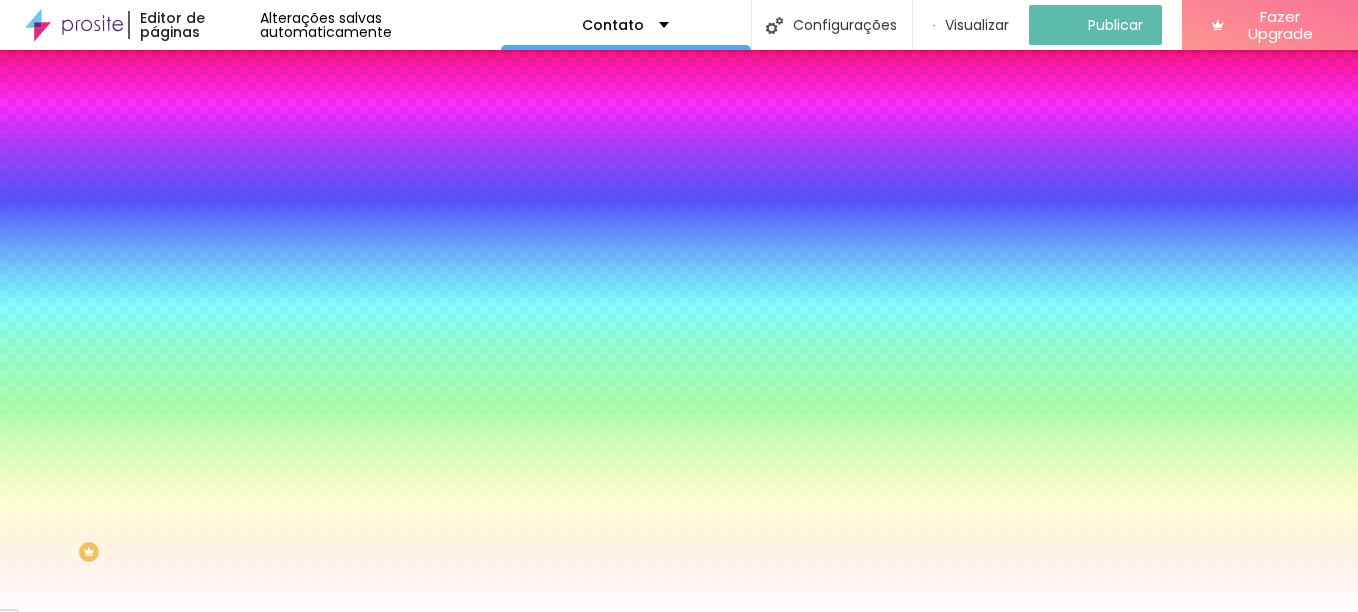 click on "Conteúdo" at bounding box center [345, 106] 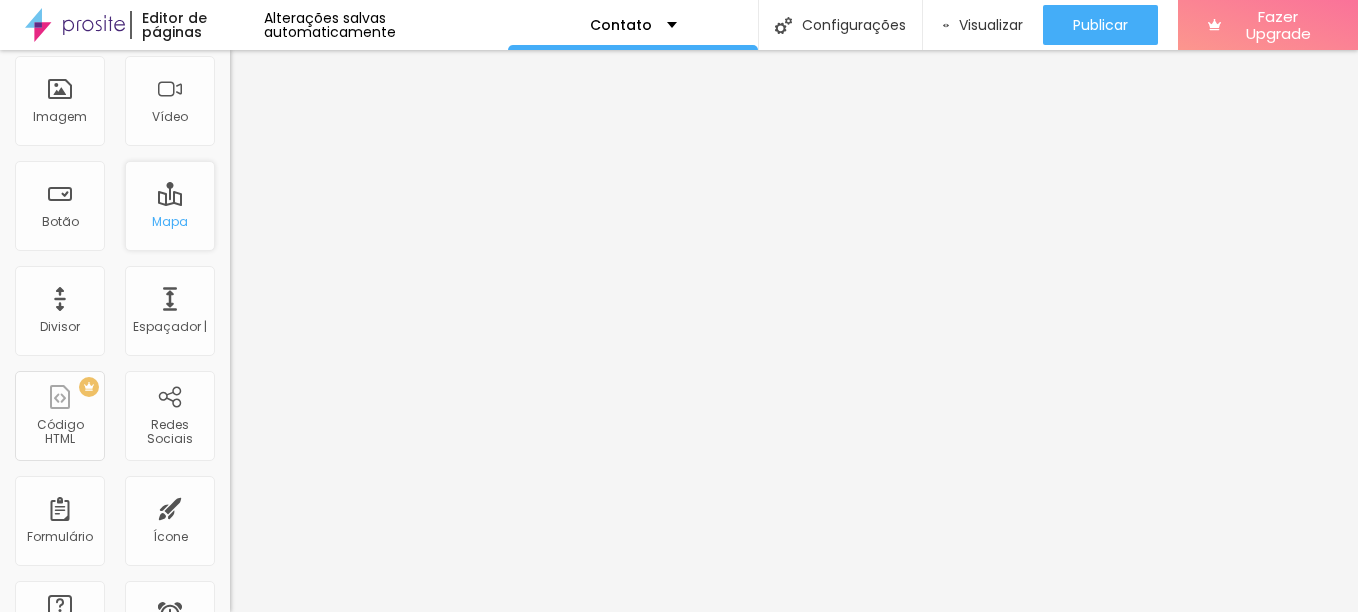 scroll, scrollTop: 200, scrollLeft: 0, axis: vertical 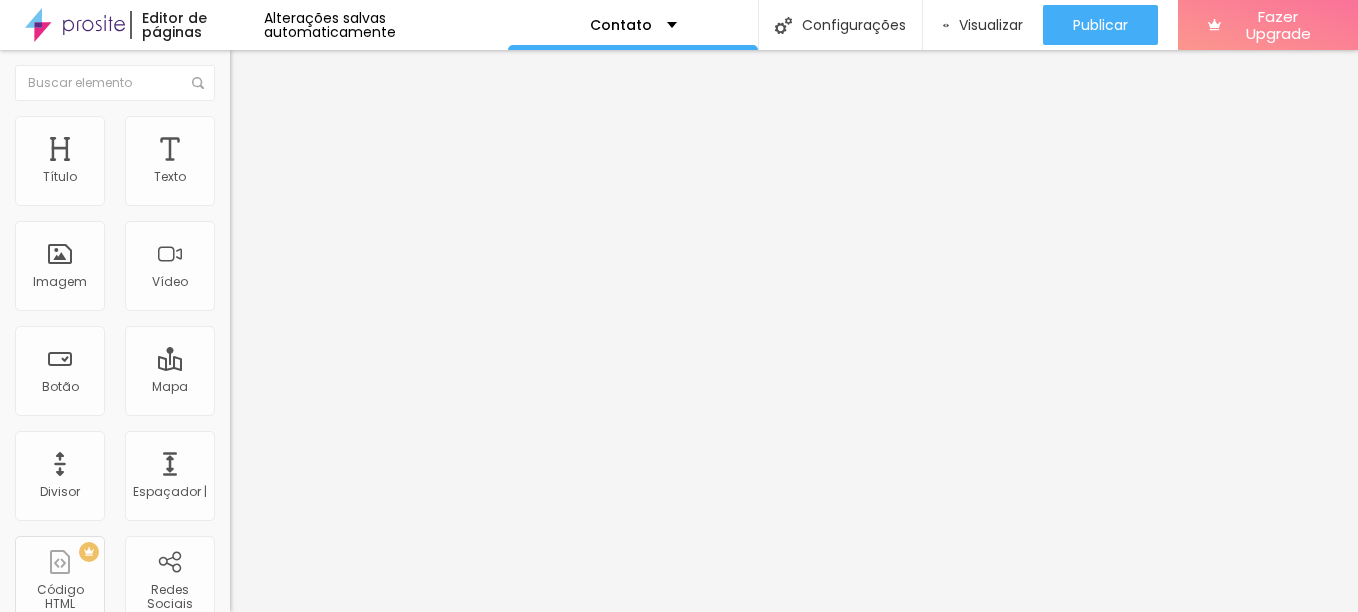 click on "TikTok" at bounding box center [345, 187] 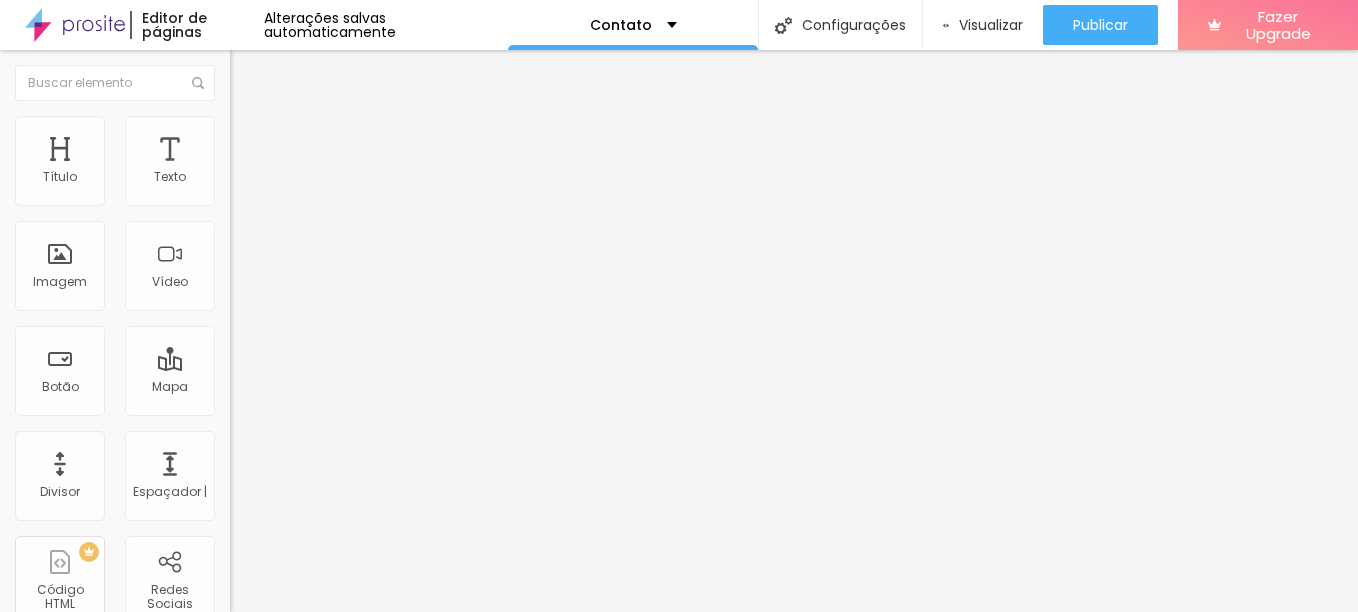 click on "TikTok Linkedin Linkedin Linkedin Linkedin Mensageiro Pinterest Vimeo Gorjeio Linkedin Spotify Flickr Tumblr Telegrama Nuvem de som Snapchat" at bounding box center (679, 918) 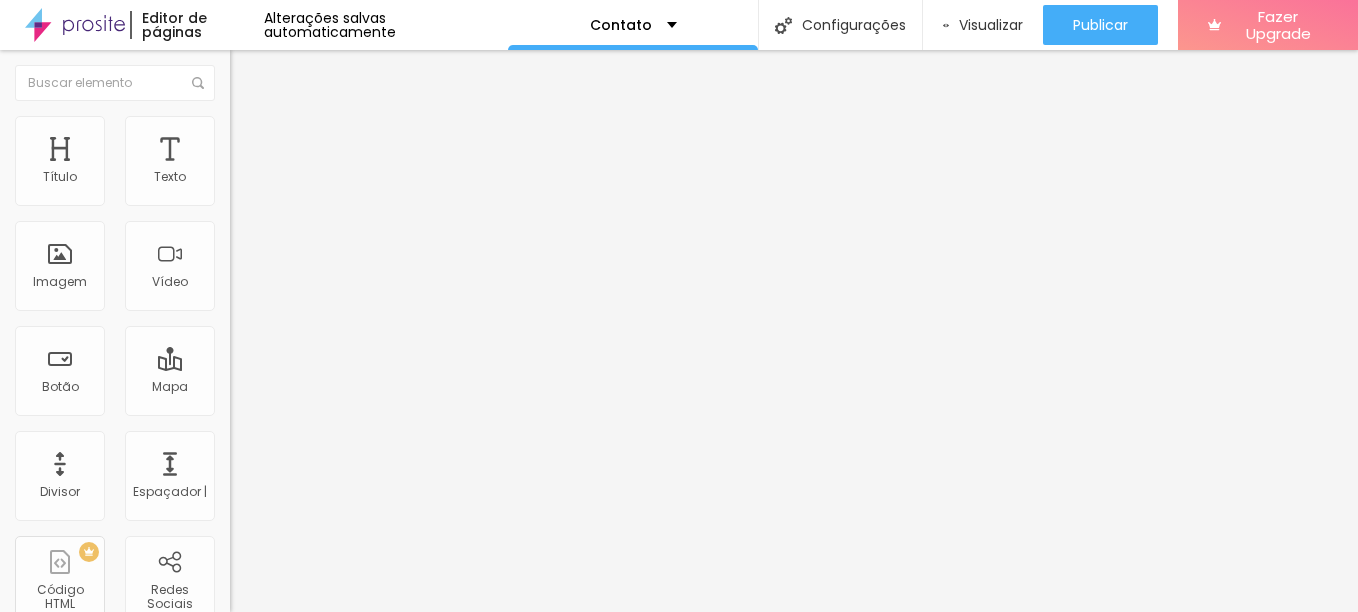 click on "TikTok" at bounding box center (345, 232) 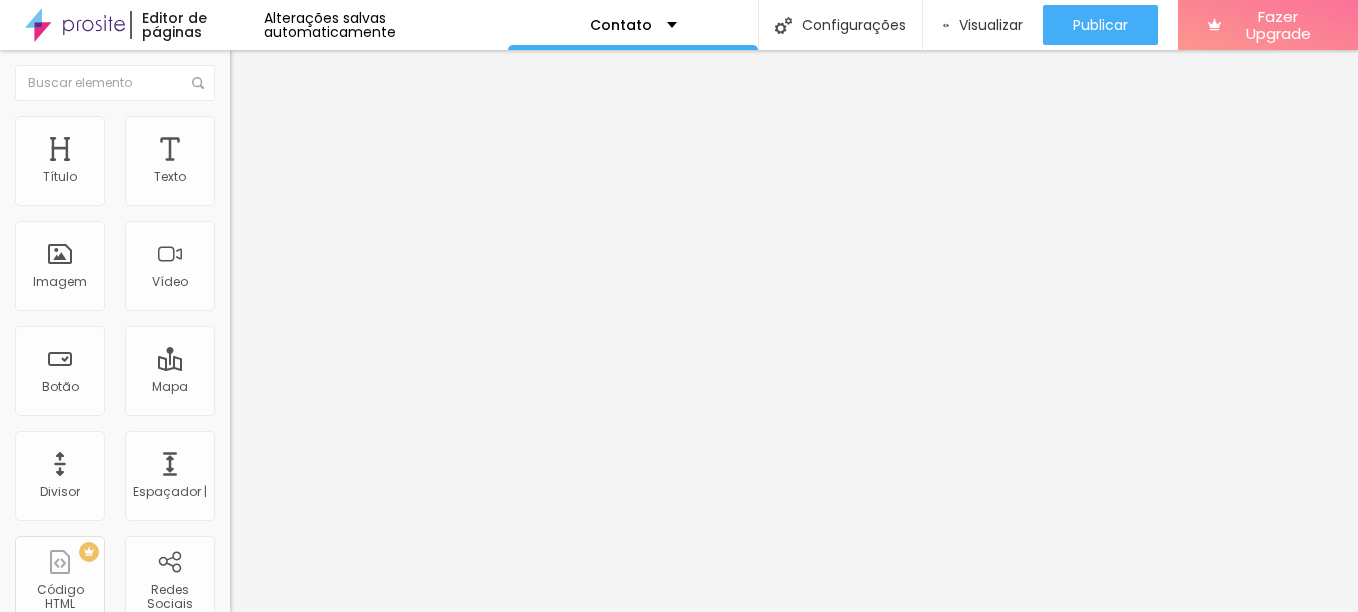 click on "TikTok Linkedin Linkedin Linkedin Linkedin Mensageiro Pinterest Vimeo Gorjeio Linkedin Spotify Flickr Tumblr Telegrama Nuvem de som Snapchat" at bounding box center (679, 918) 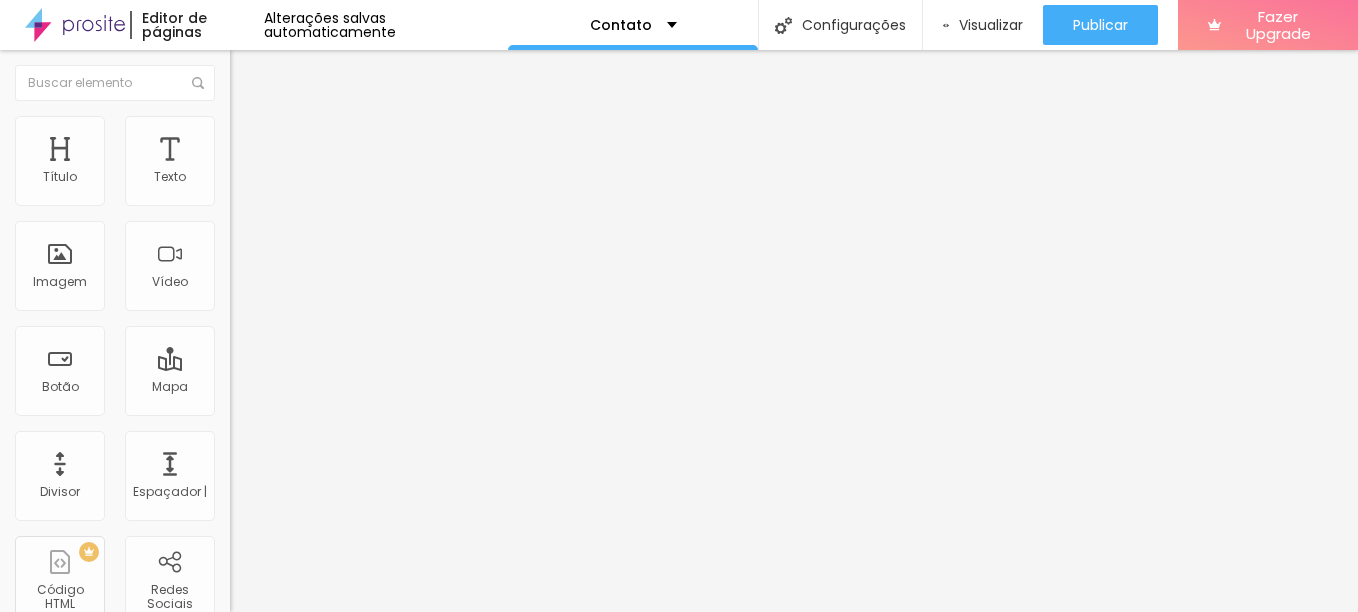 click at bounding box center (237, 1191) 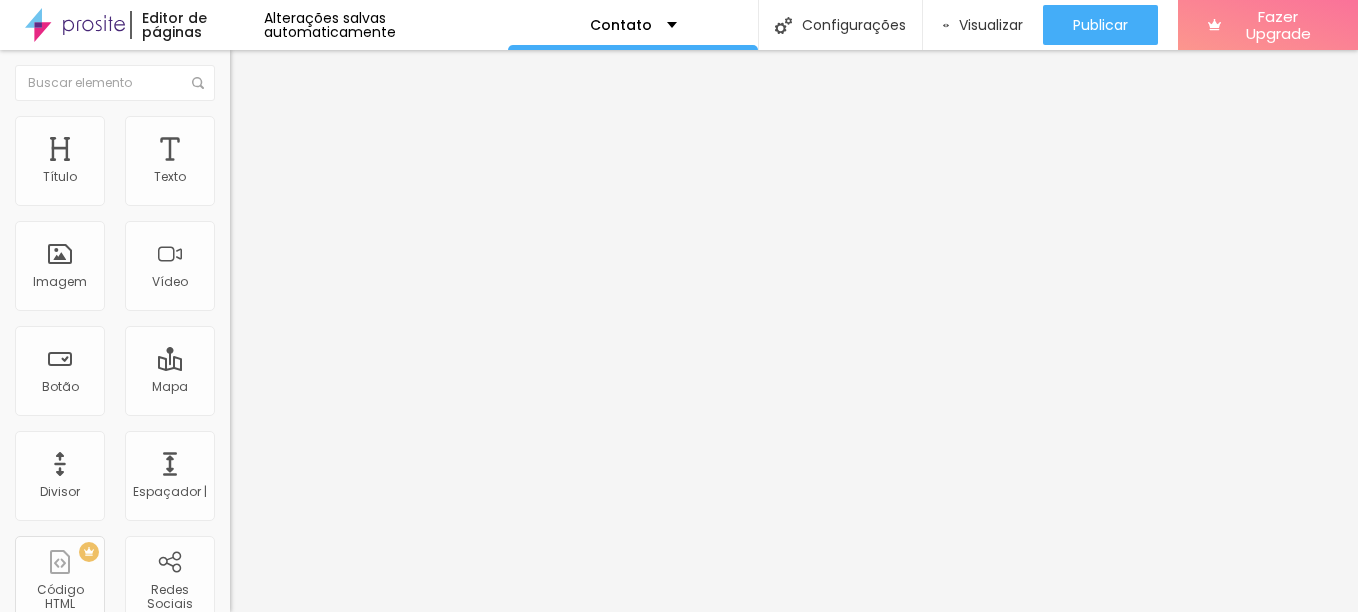 scroll, scrollTop: 0, scrollLeft: 0, axis: both 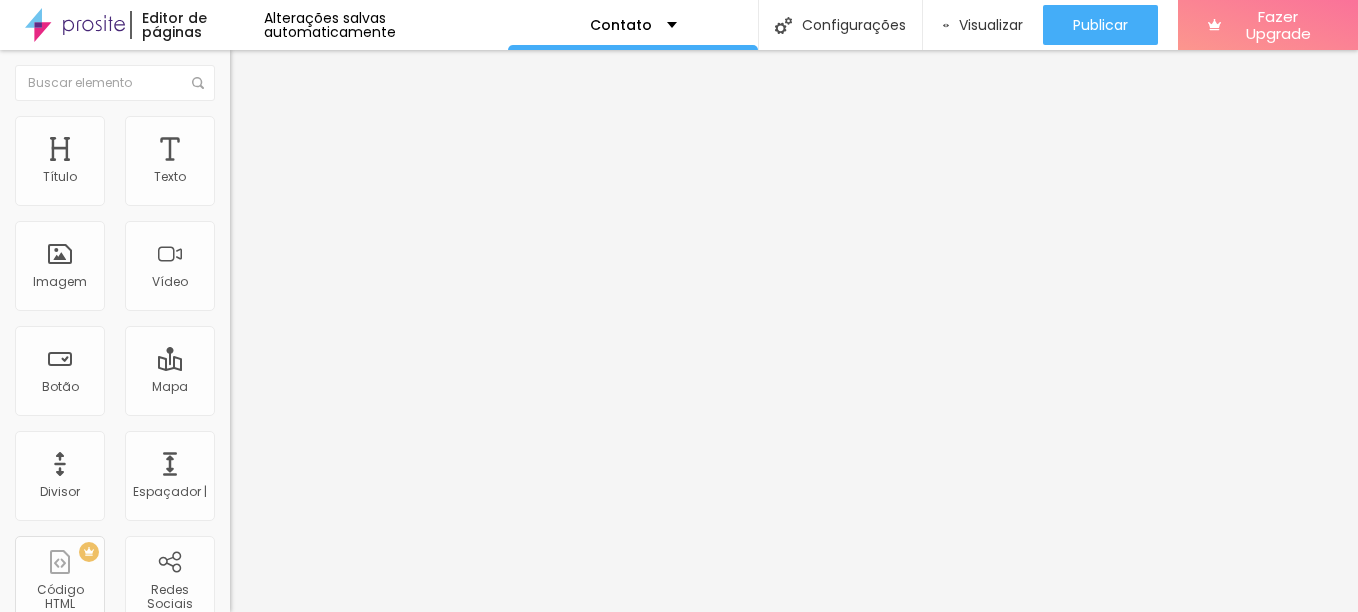 click on "Linkedin" at bounding box center (345, 548) 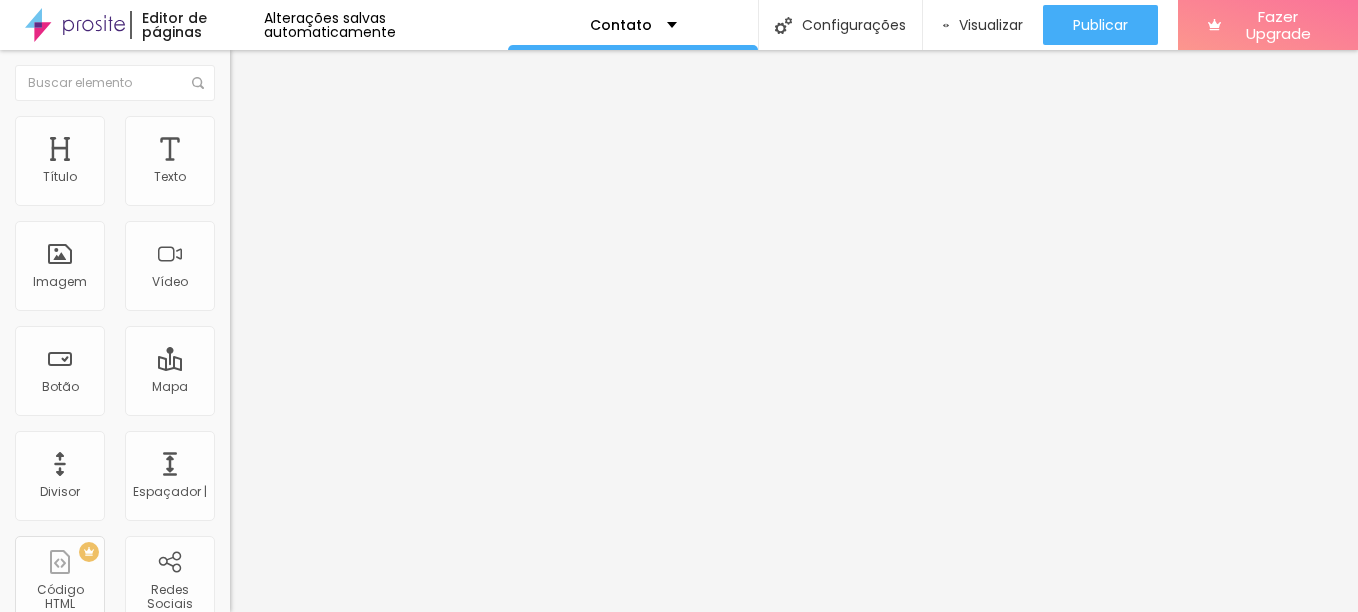 click on "TikTok Linkedin Linkedin Linkedin Linkedin Mensageiro Pinterest Vimeo Gorjeio Linkedin Spotify Flickr Tumblr Telegrama Nuvem de som Snapchat" at bounding box center [679, 918] 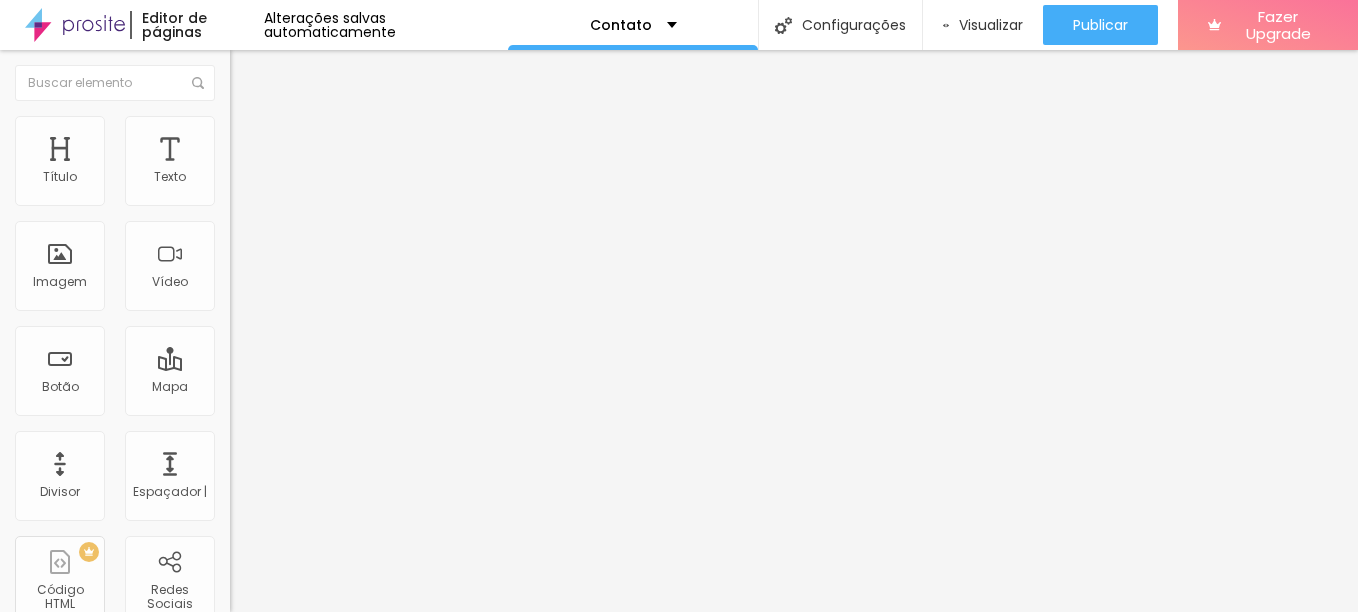 drag, startPoint x: 59, startPoint y: 317, endPoint x: -4, endPoint y: 313, distance: 63.126858 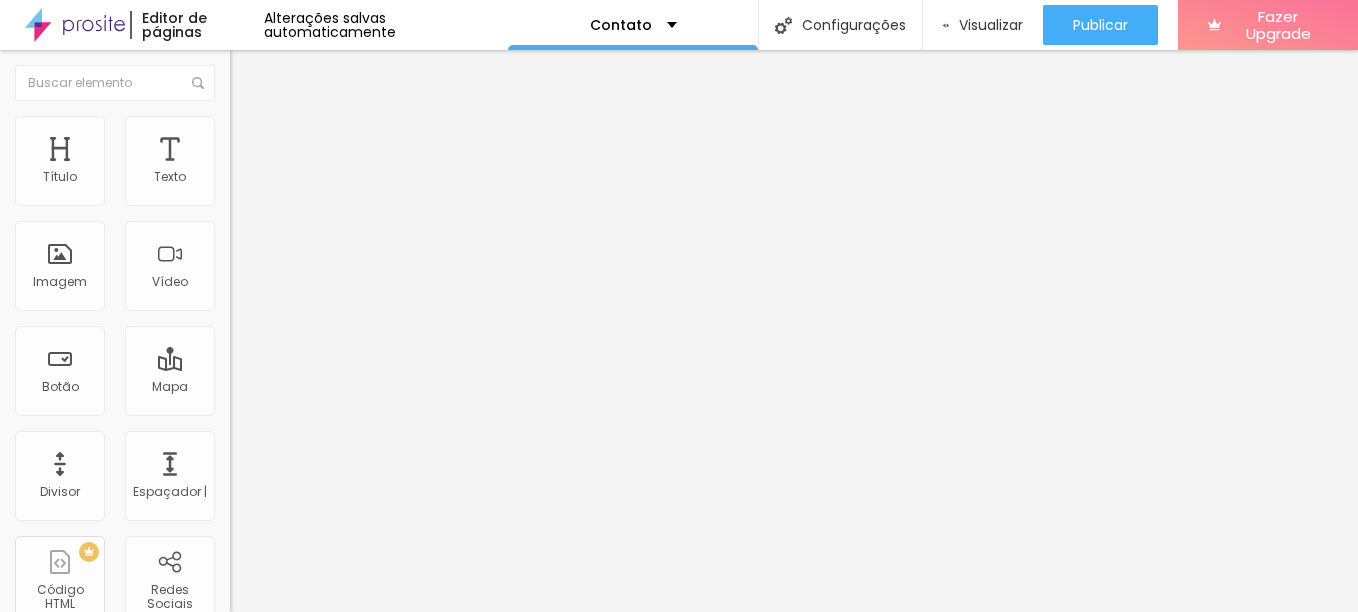scroll, scrollTop: 0, scrollLeft: 0, axis: both 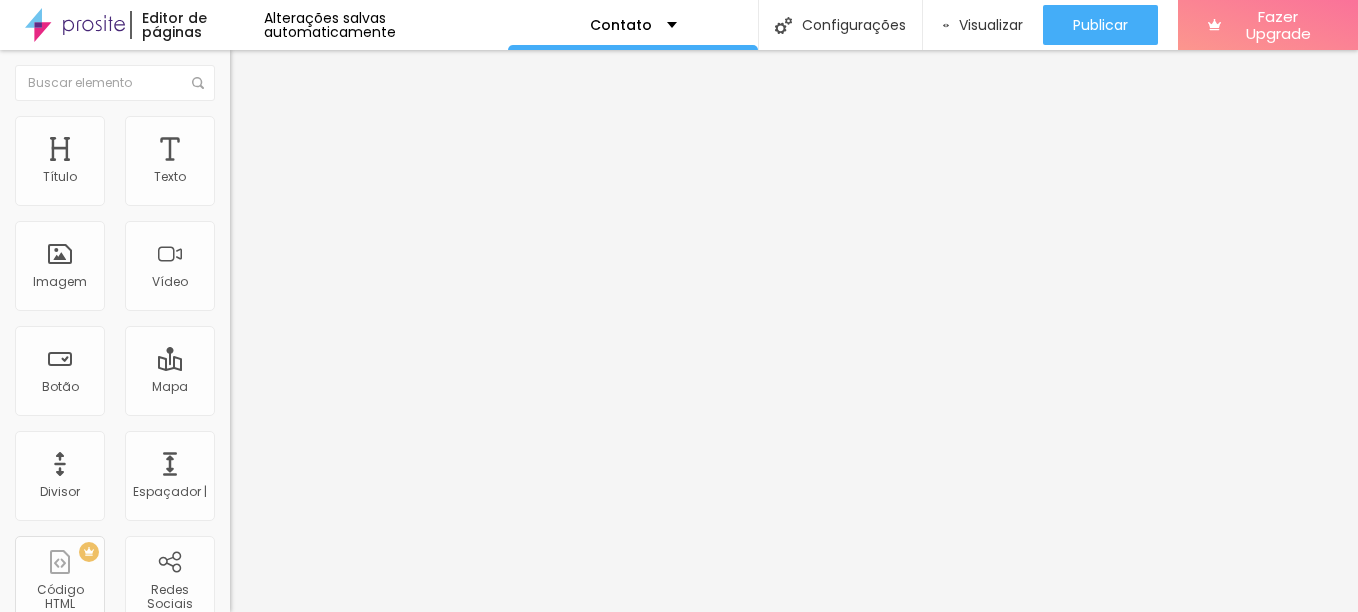 click on "Linkedin Rede social Linkedin Endereço URL https://www.instagram.com/dyjho.fotografia/ Abrir em uma nova aba Linkedin Rede social Linkedin Endereço URL https:// Abrir em uma nova aba" at bounding box center [345, 763] 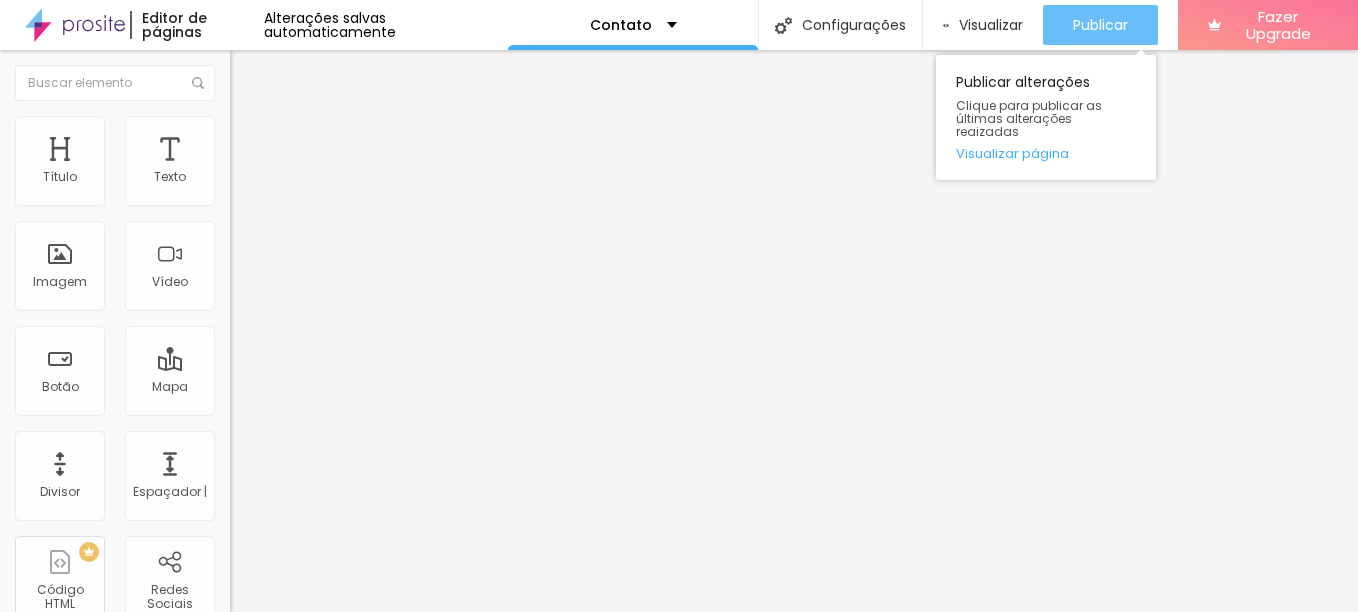 click on "Publicar" at bounding box center [1100, 25] 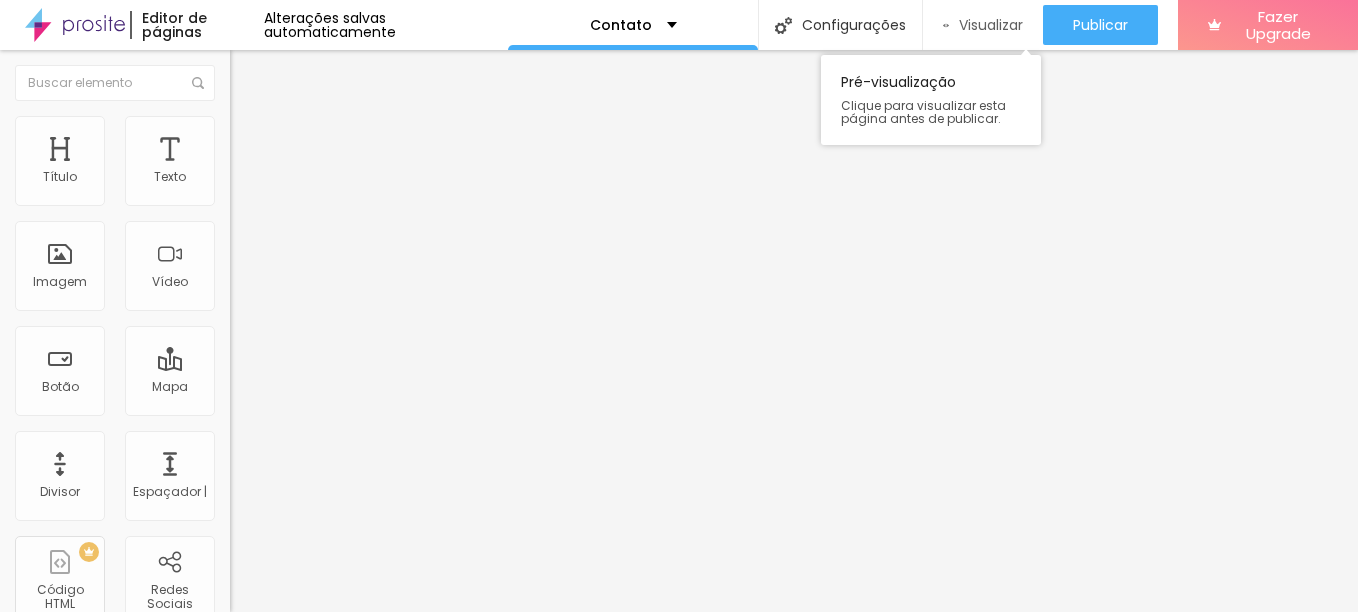click on "Visualizar" at bounding box center (991, 25) 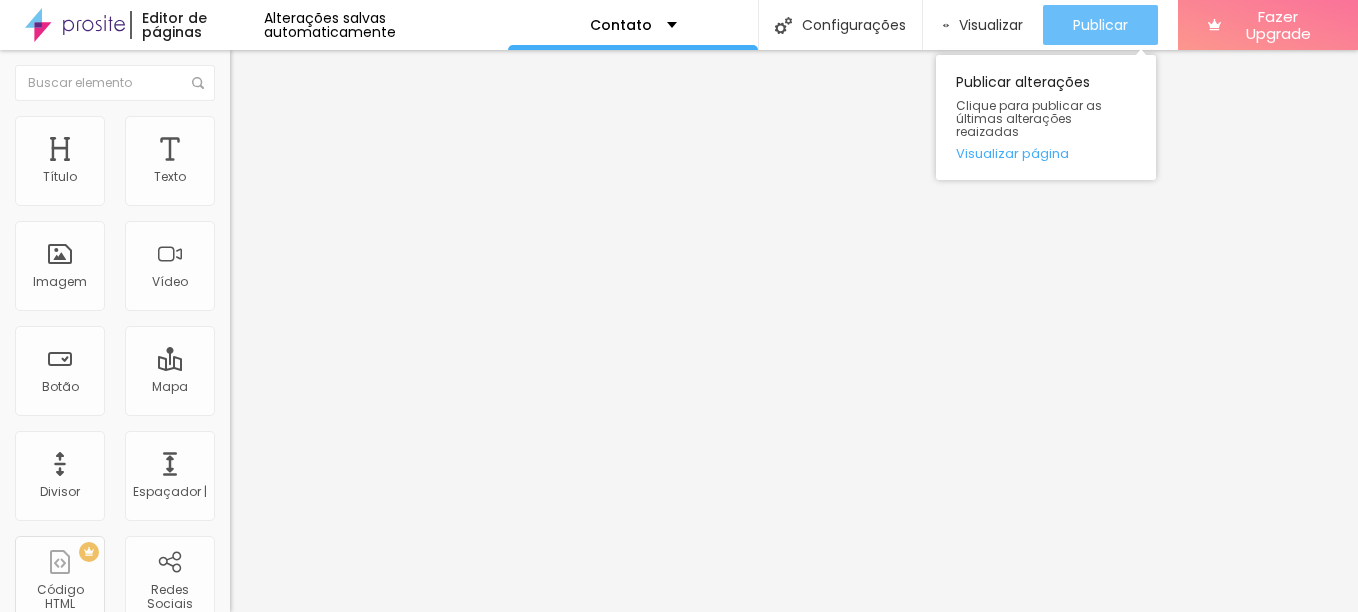 click on "Publicar" at bounding box center (1100, 25) 